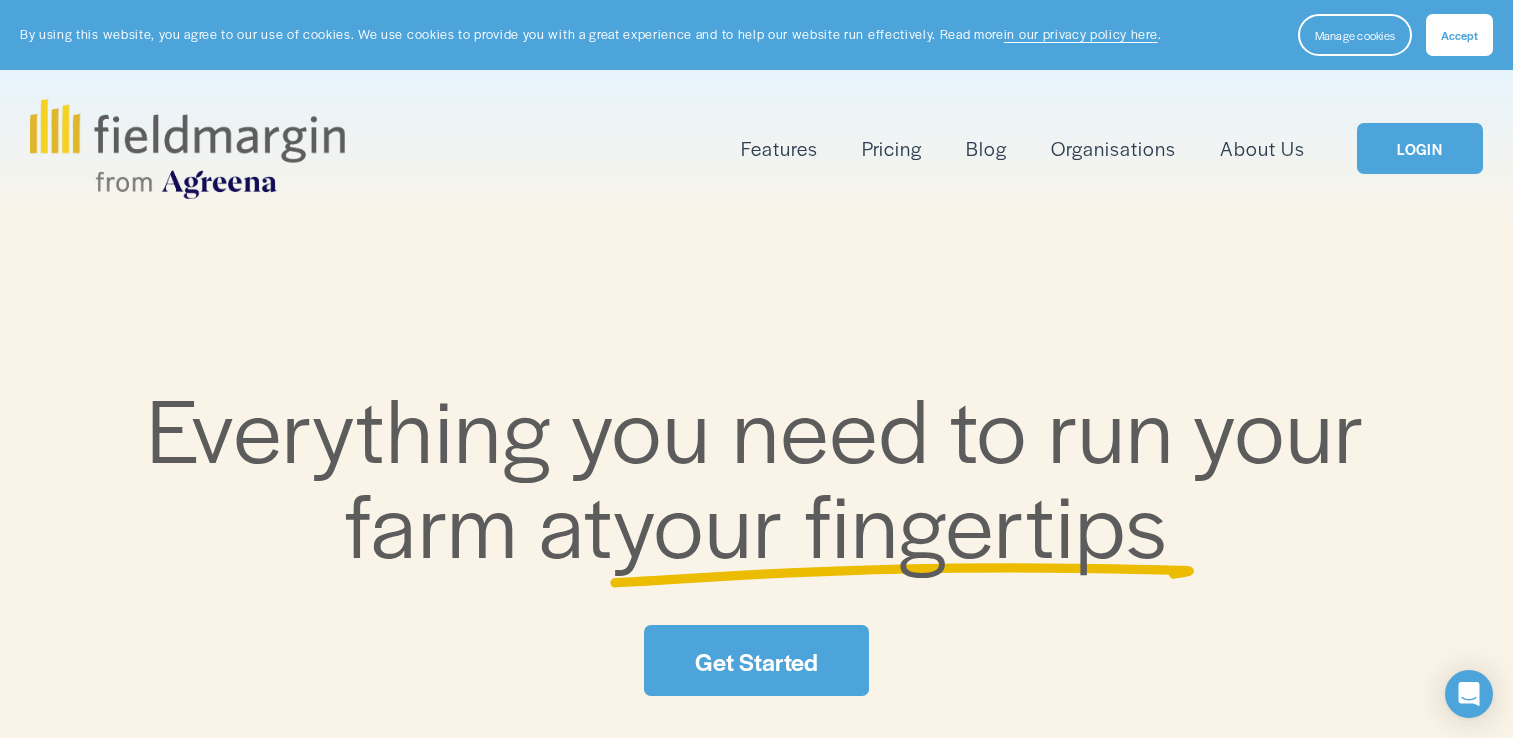 scroll, scrollTop: 0, scrollLeft: 0, axis: both 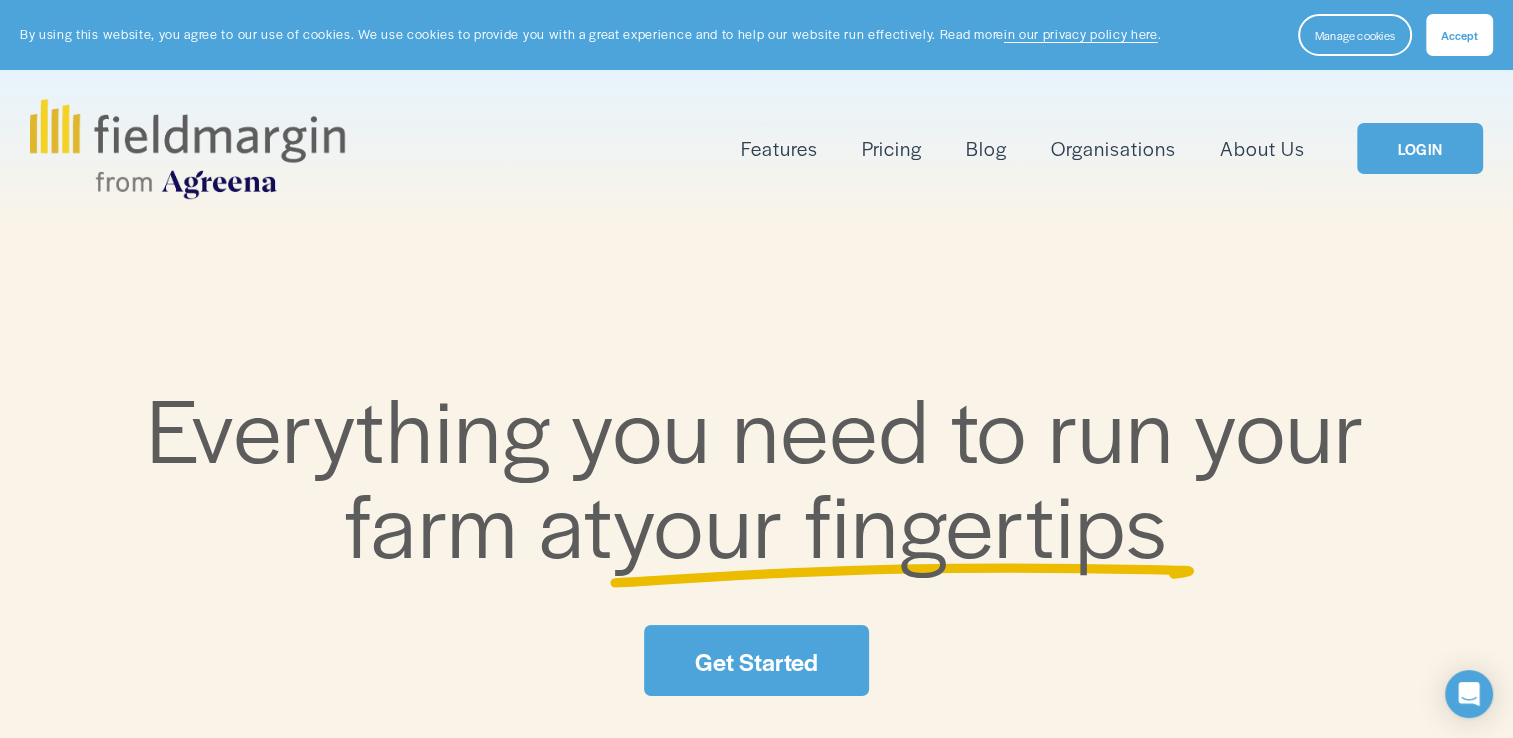 click on "Accept" at bounding box center (1459, 35) 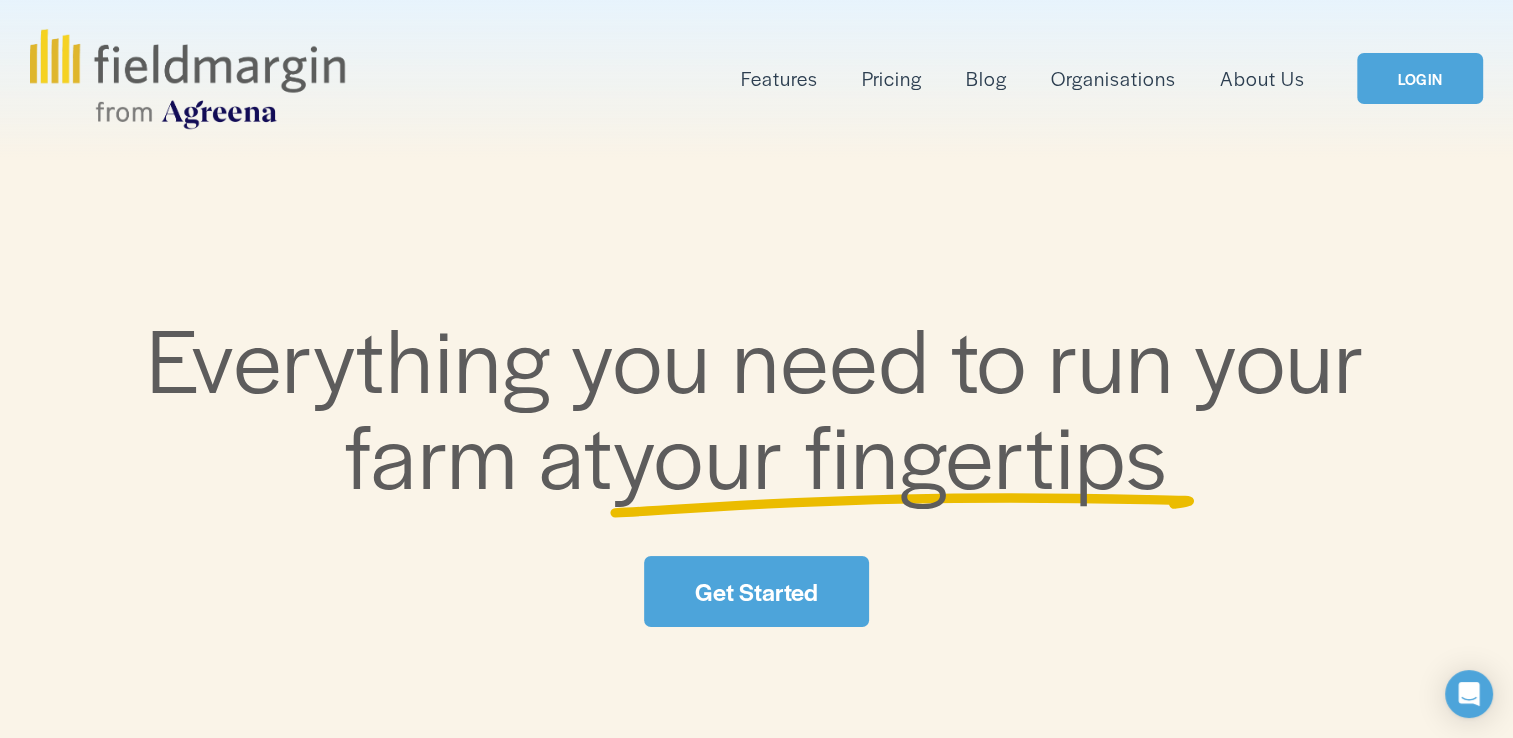 click on "LOGIN" at bounding box center [1420, 78] 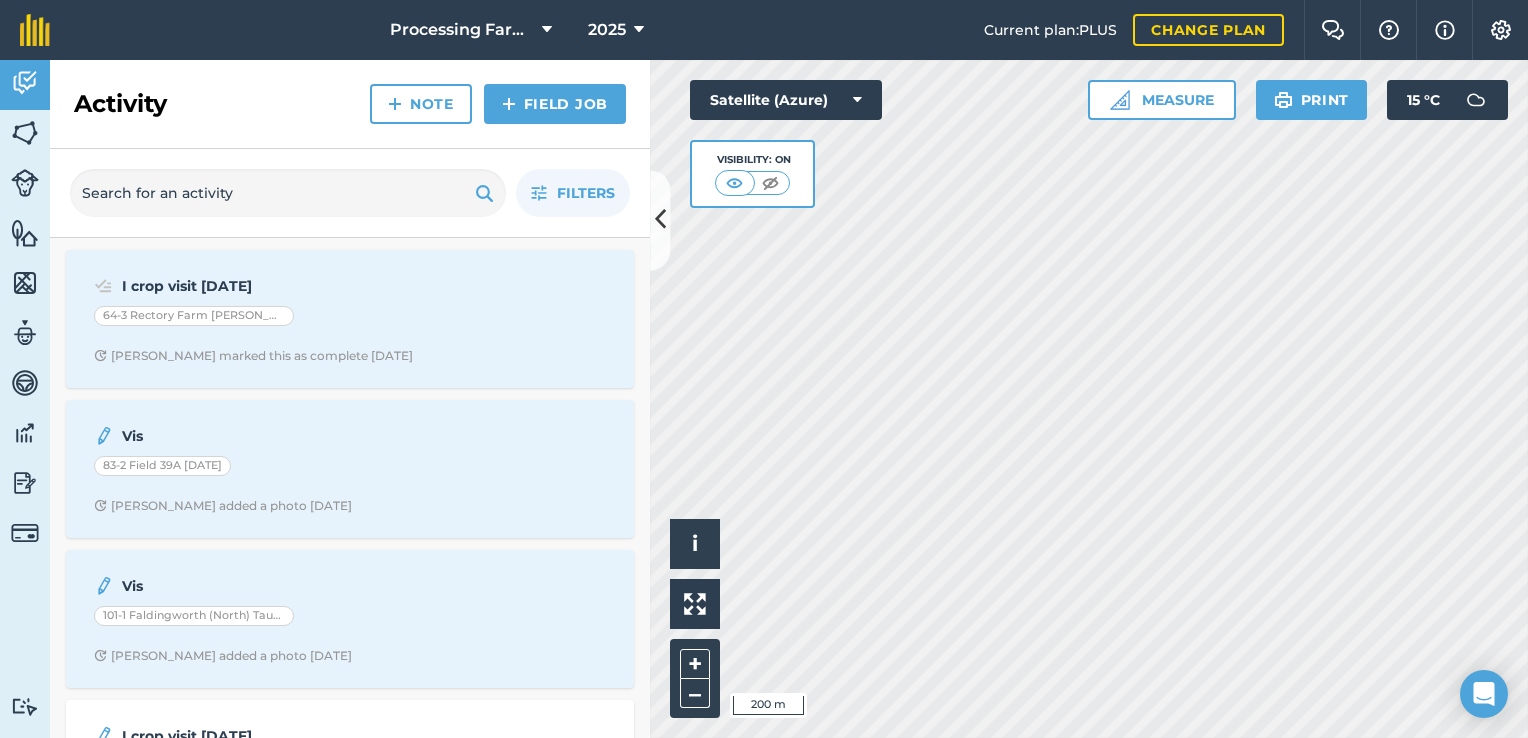 scroll, scrollTop: 0, scrollLeft: 0, axis: both 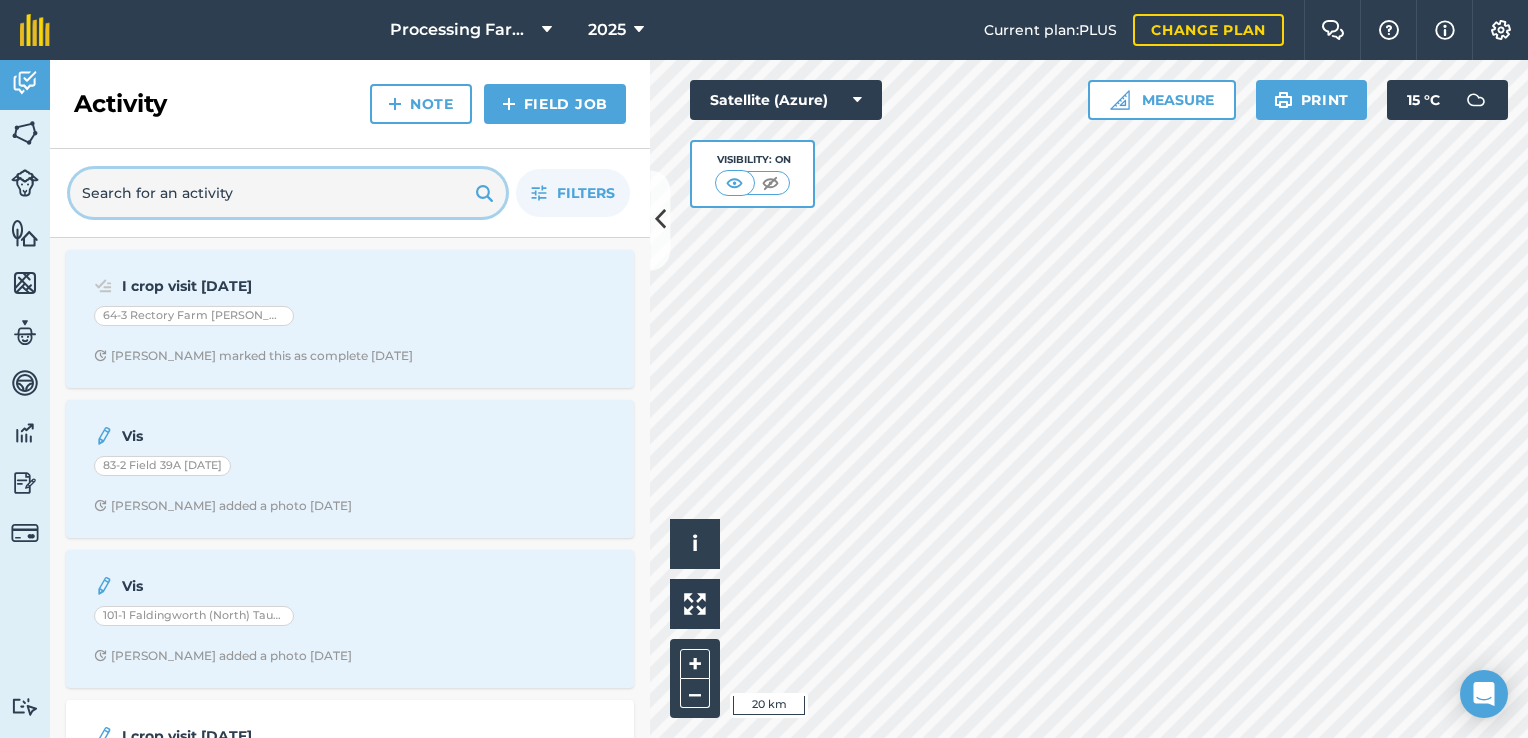 click at bounding box center [288, 193] 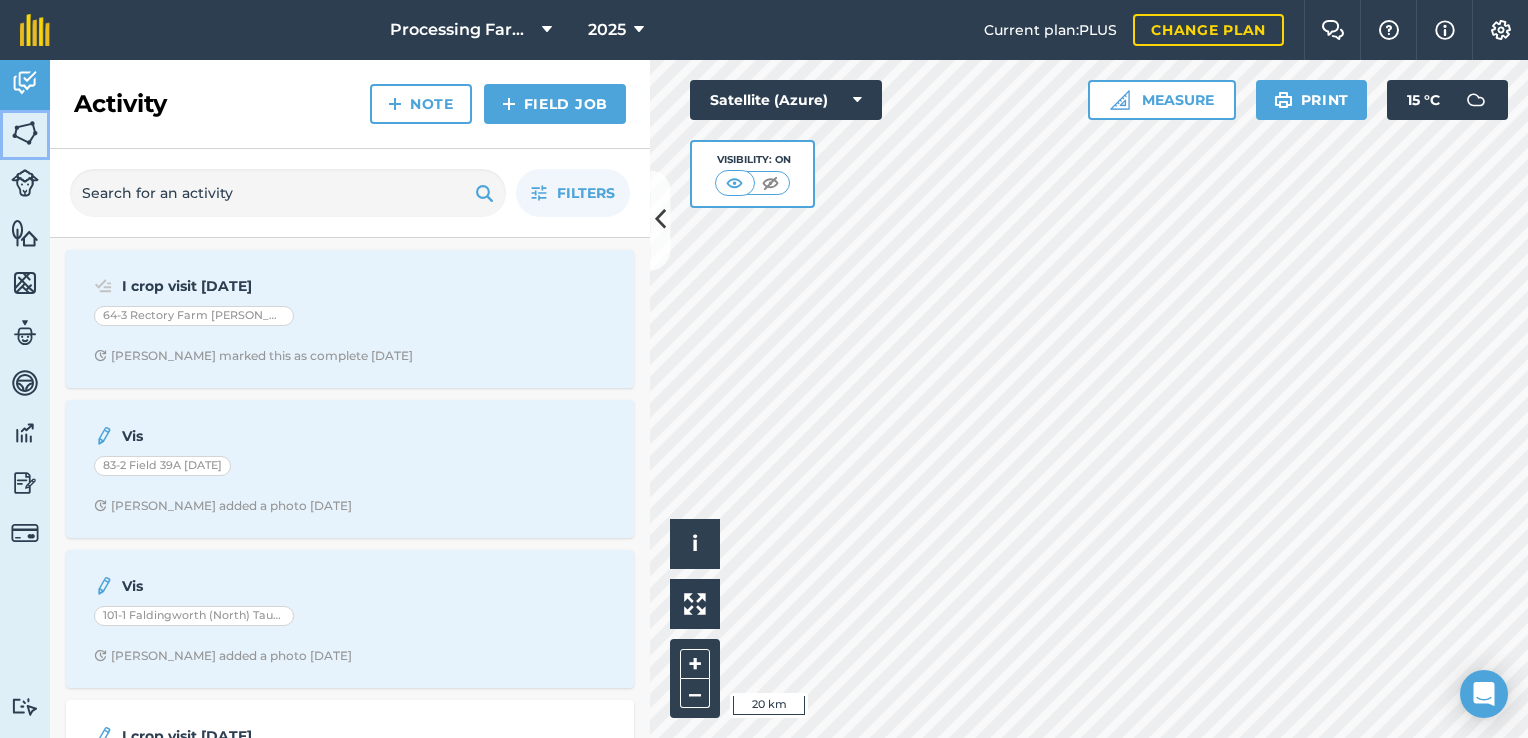 click at bounding box center (25, 133) 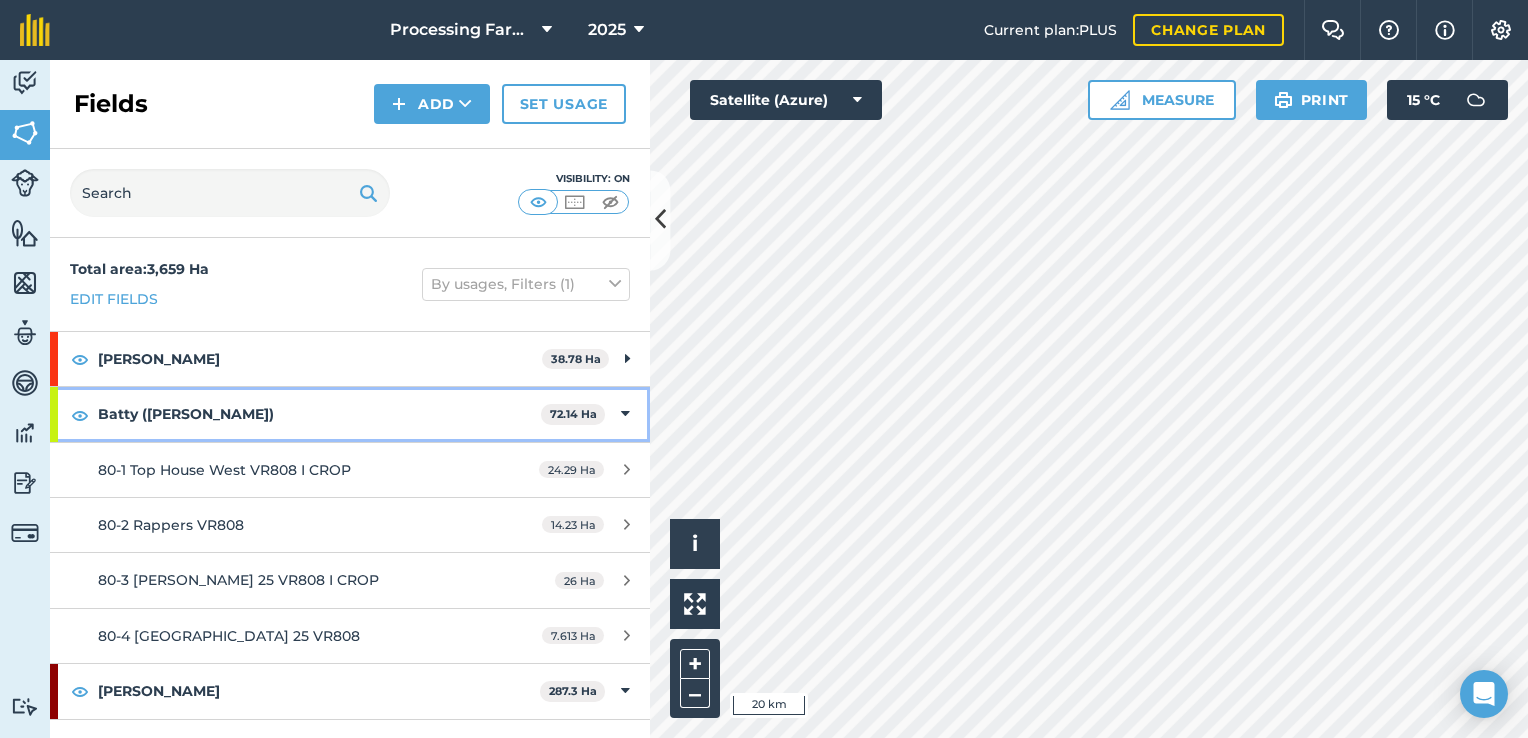 click on "Batty (R Wilson)" at bounding box center [319, 414] 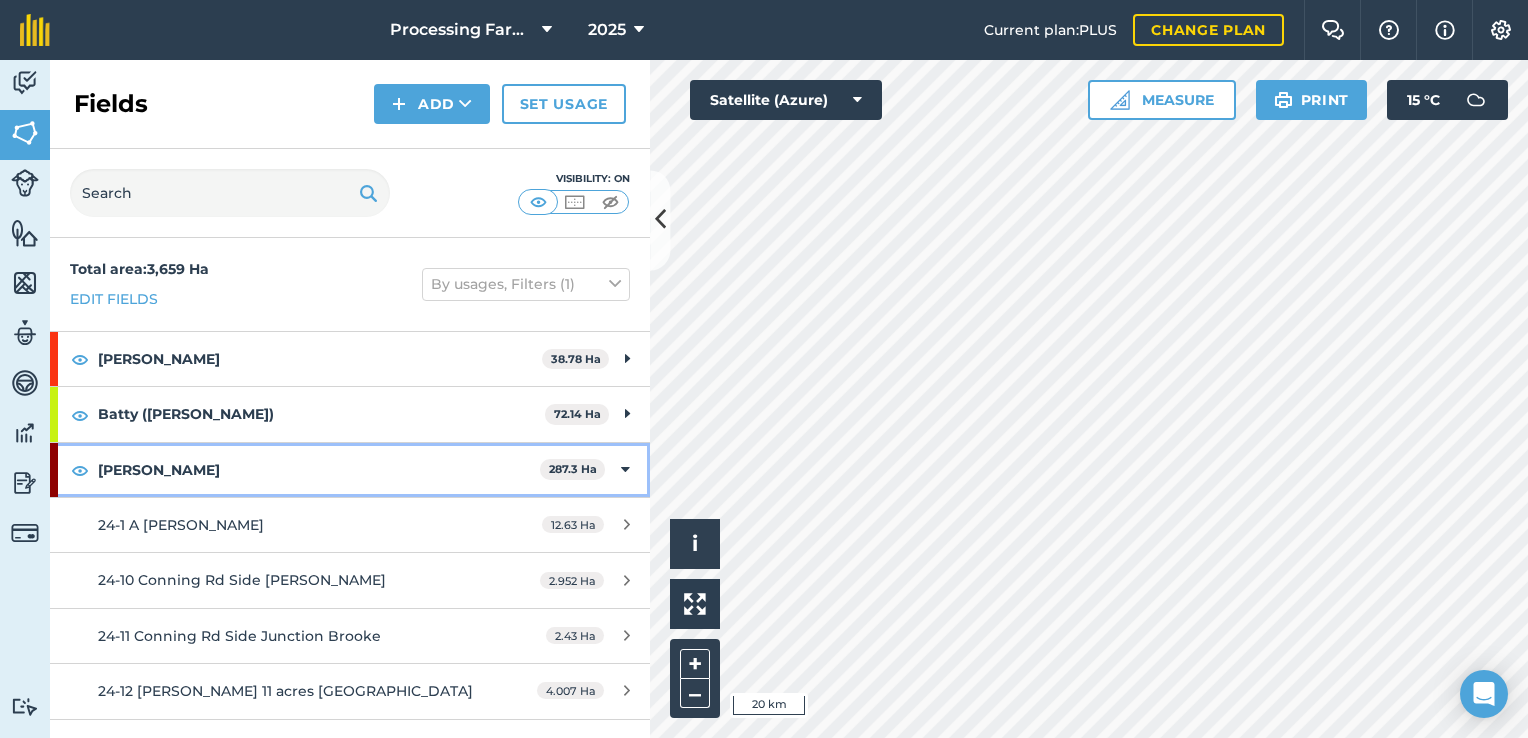 click on "Beckett" at bounding box center [319, 470] 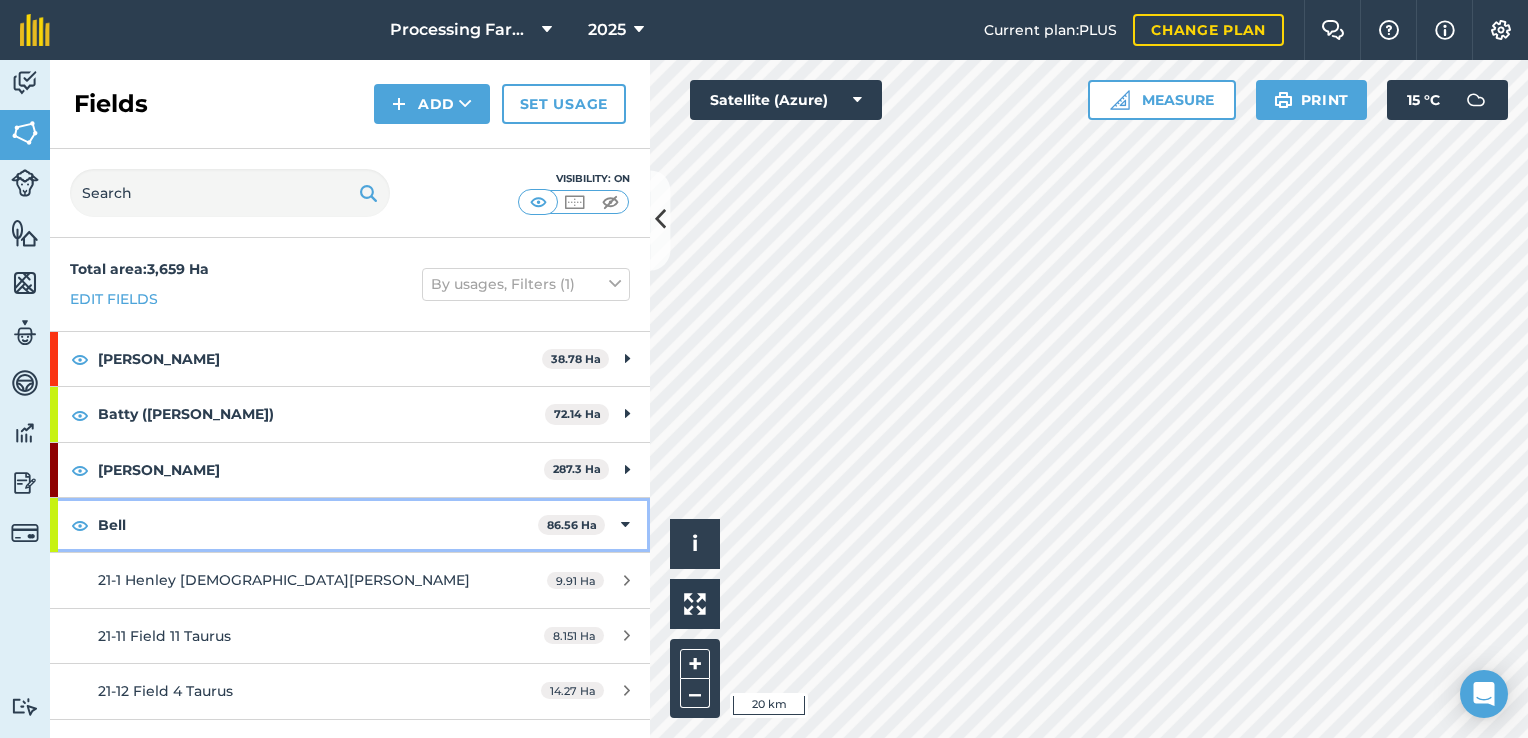click on "Bell" at bounding box center [318, 525] 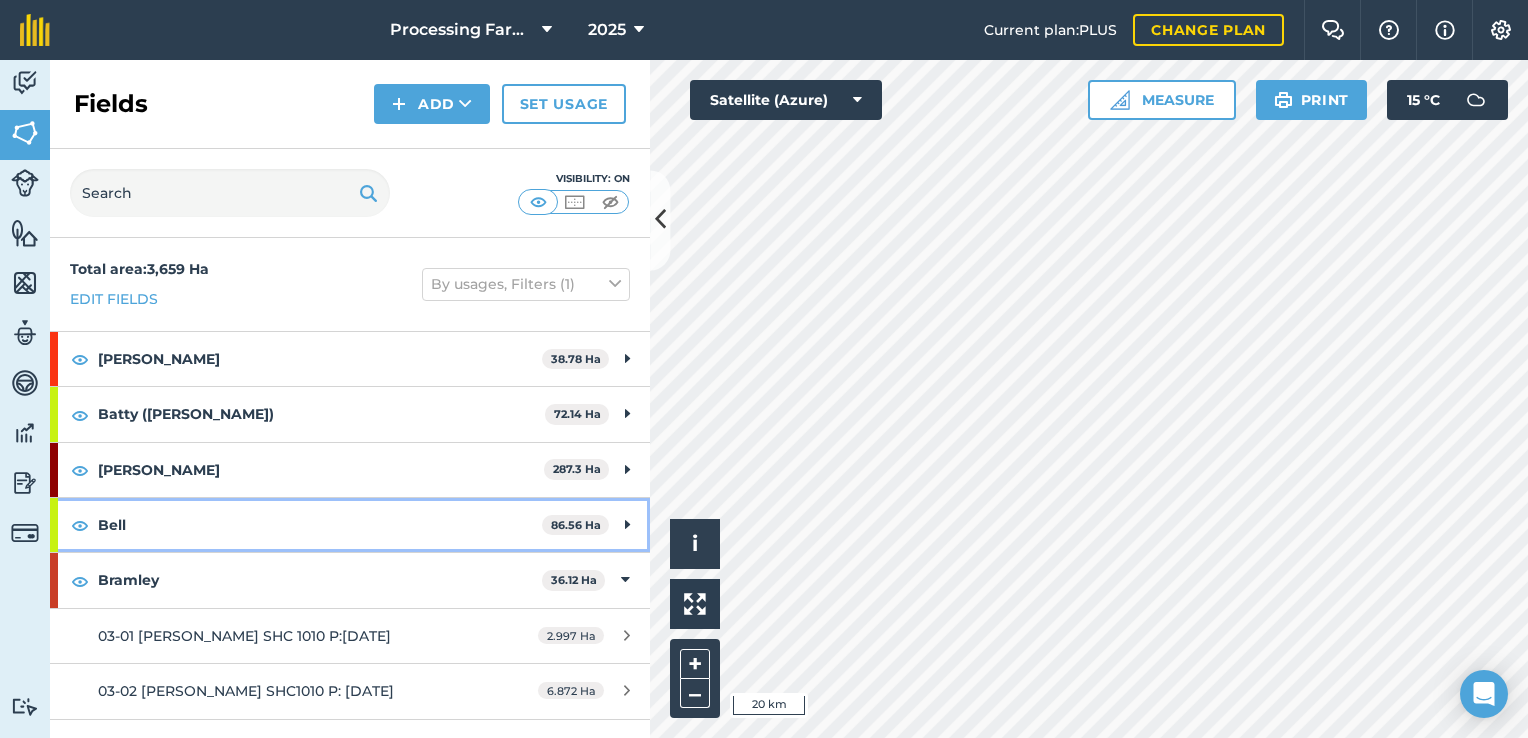 scroll, scrollTop: 28, scrollLeft: 0, axis: vertical 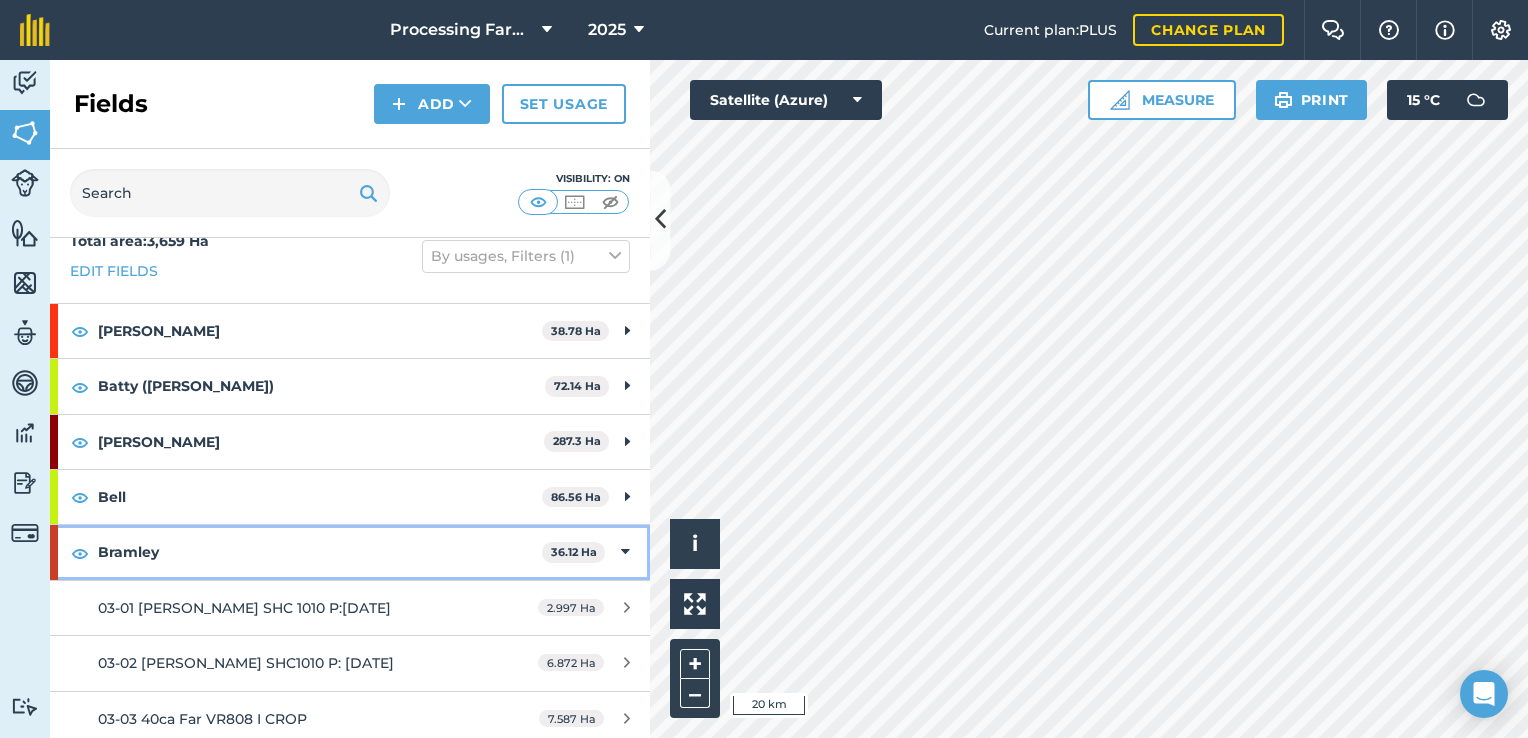 click on "Bramley" at bounding box center [320, 552] 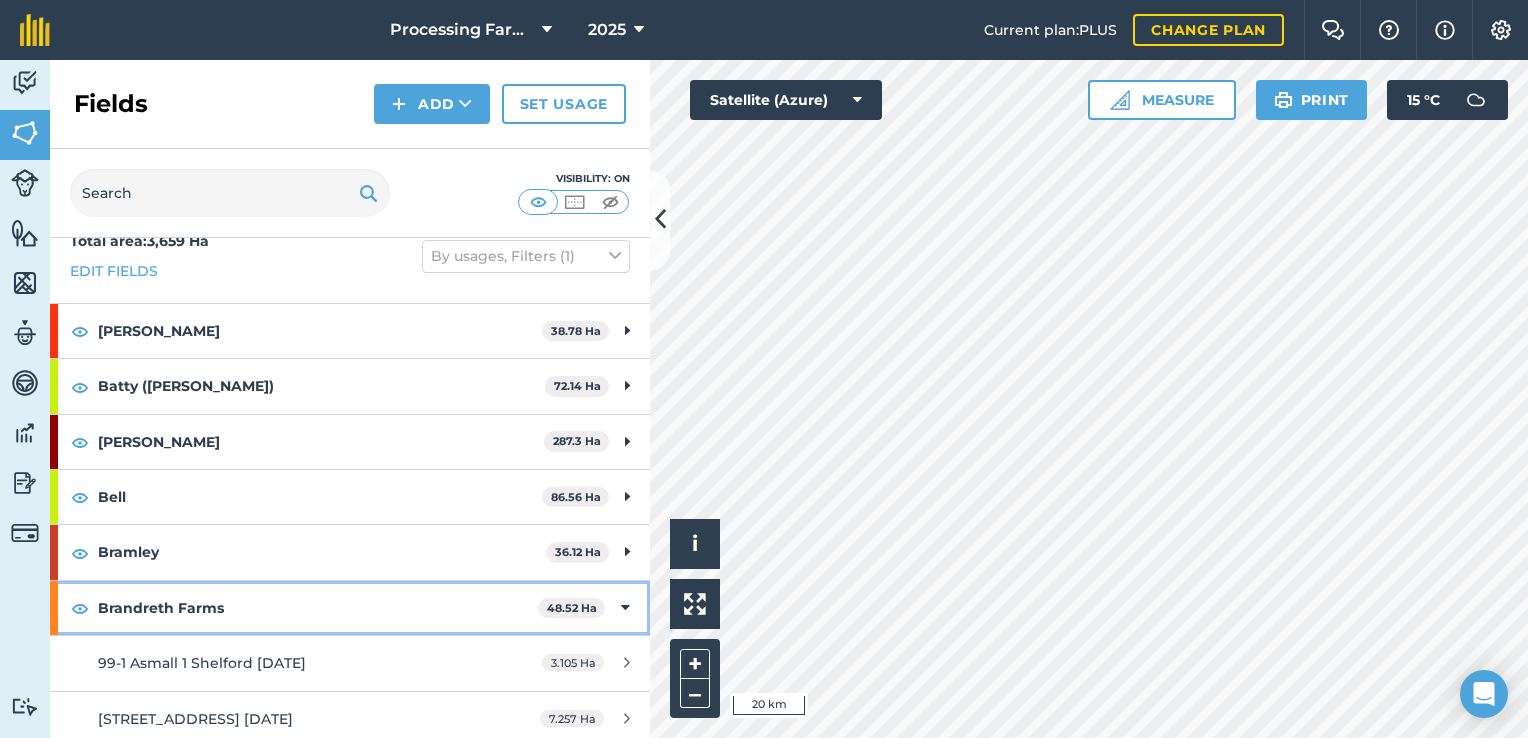 click on "Brandreth Farms" at bounding box center (318, 608) 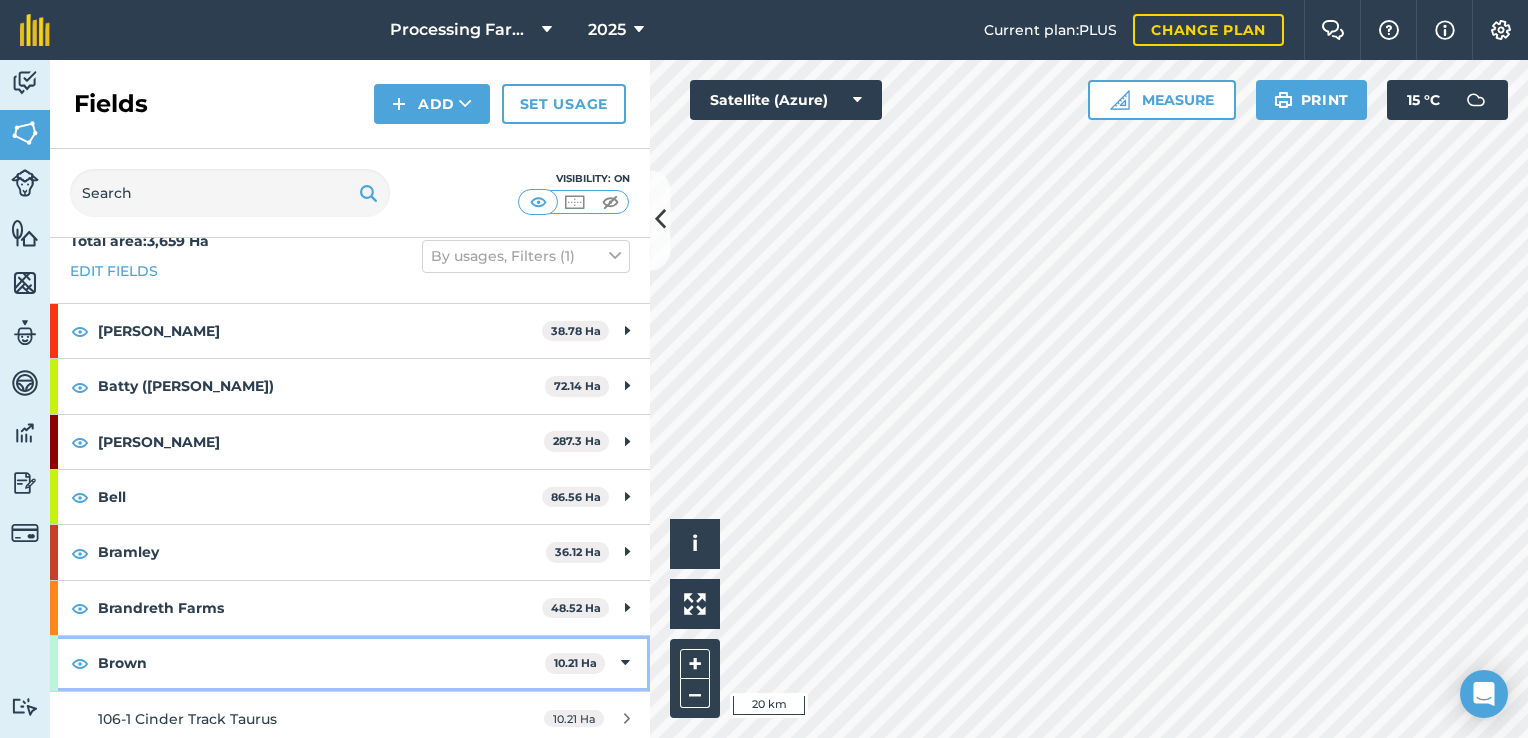 click on "Brown" at bounding box center (321, 663) 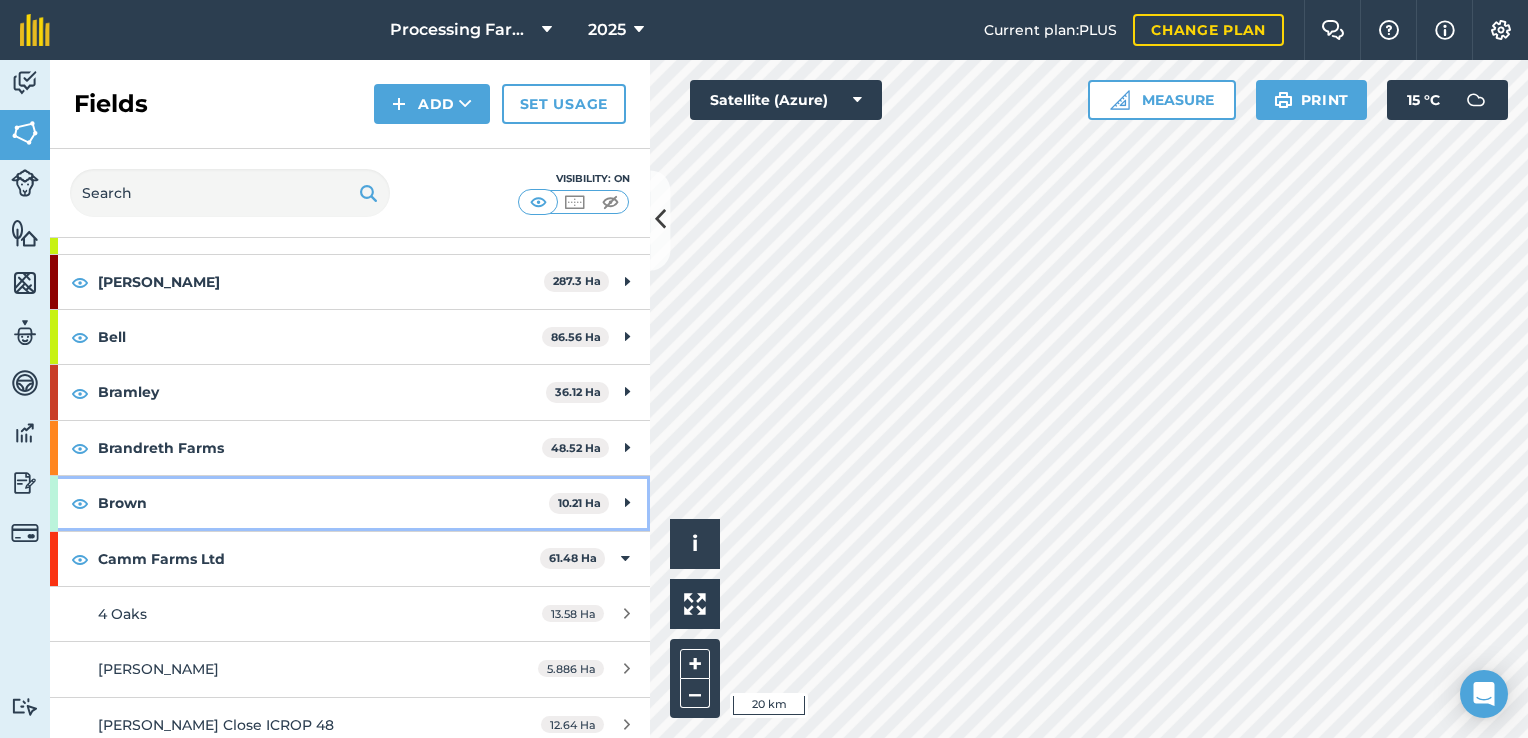 scroll, scrollTop: 202, scrollLeft: 0, axis: vertical 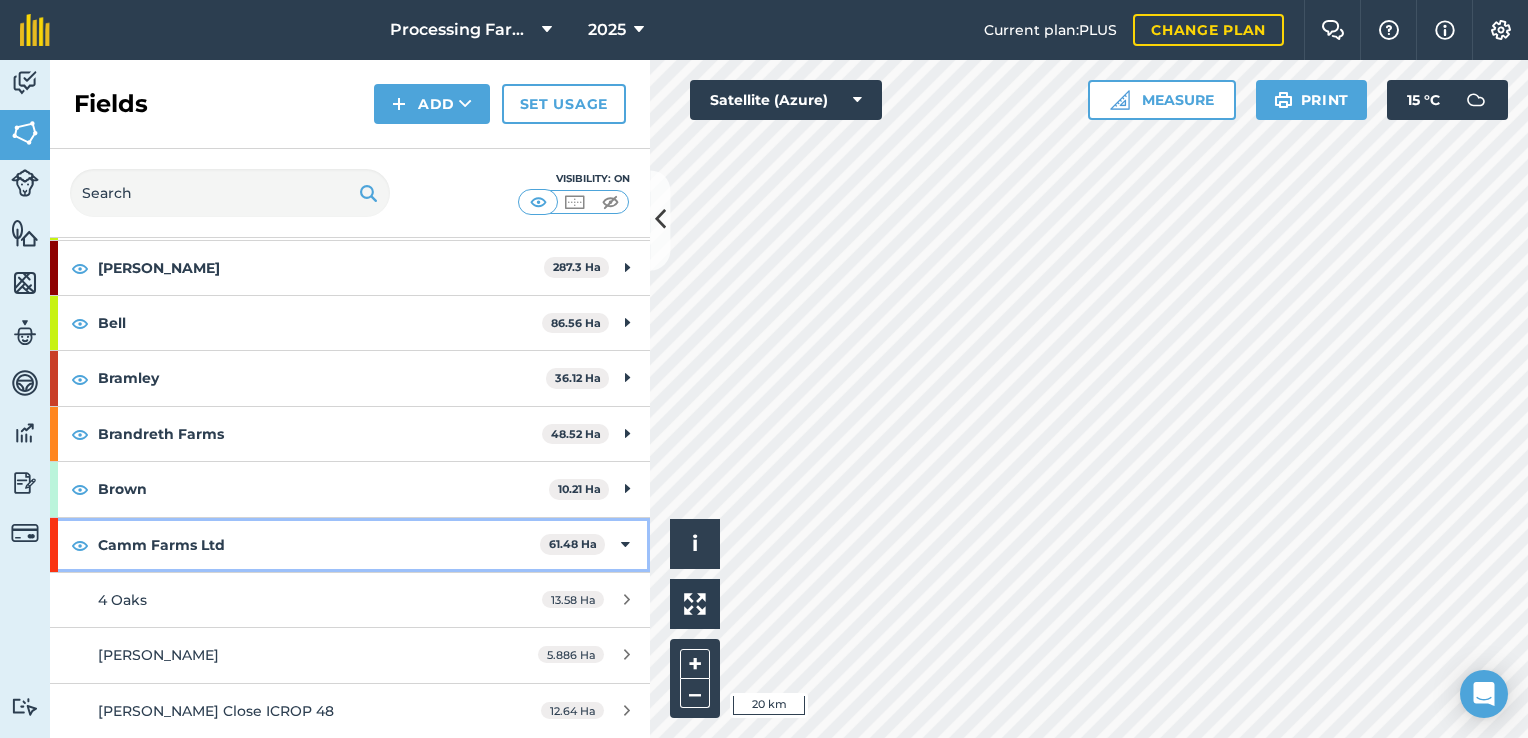 click on "Camm Farms Ltd" at bounding box center [319, 545] 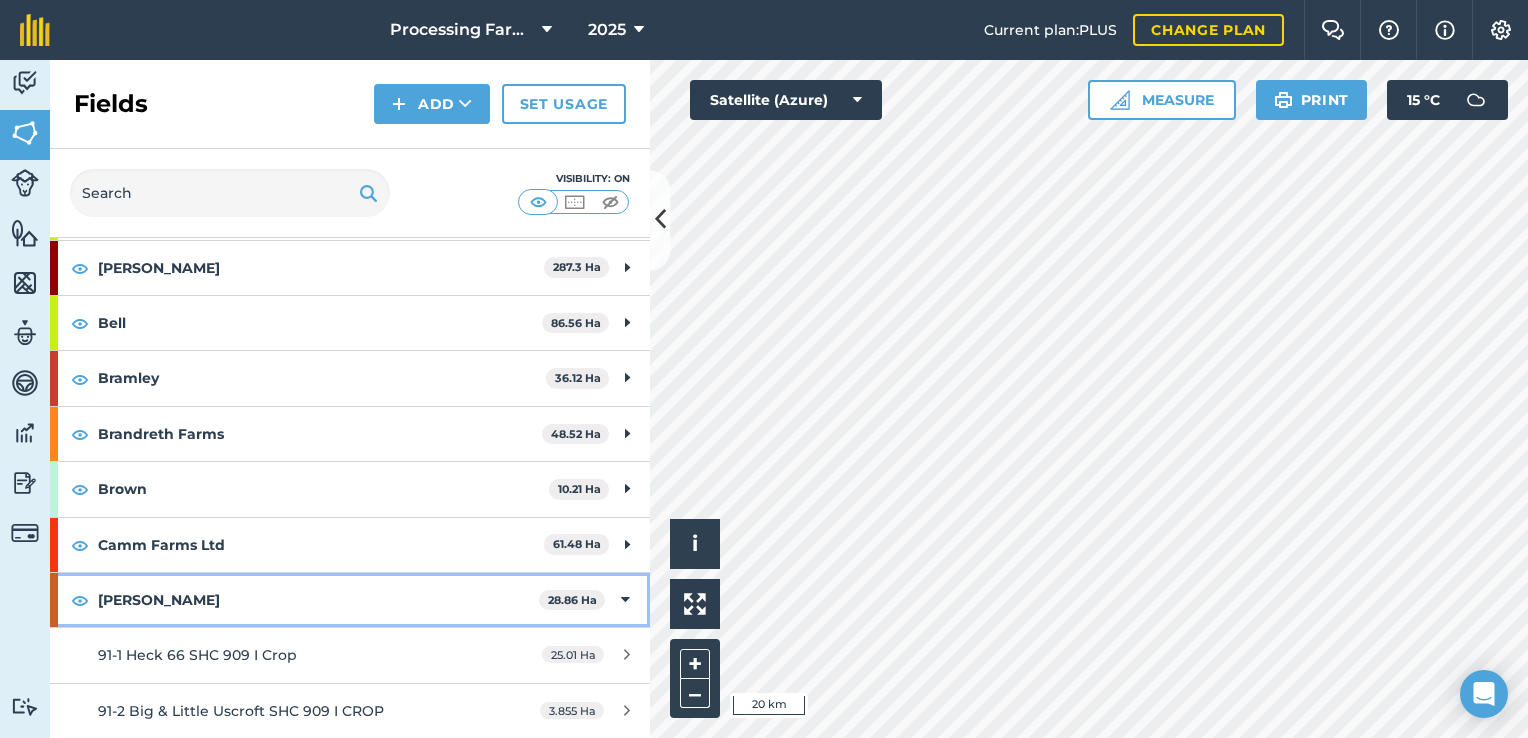 click on "Clark" at bounding box center [318, 600] 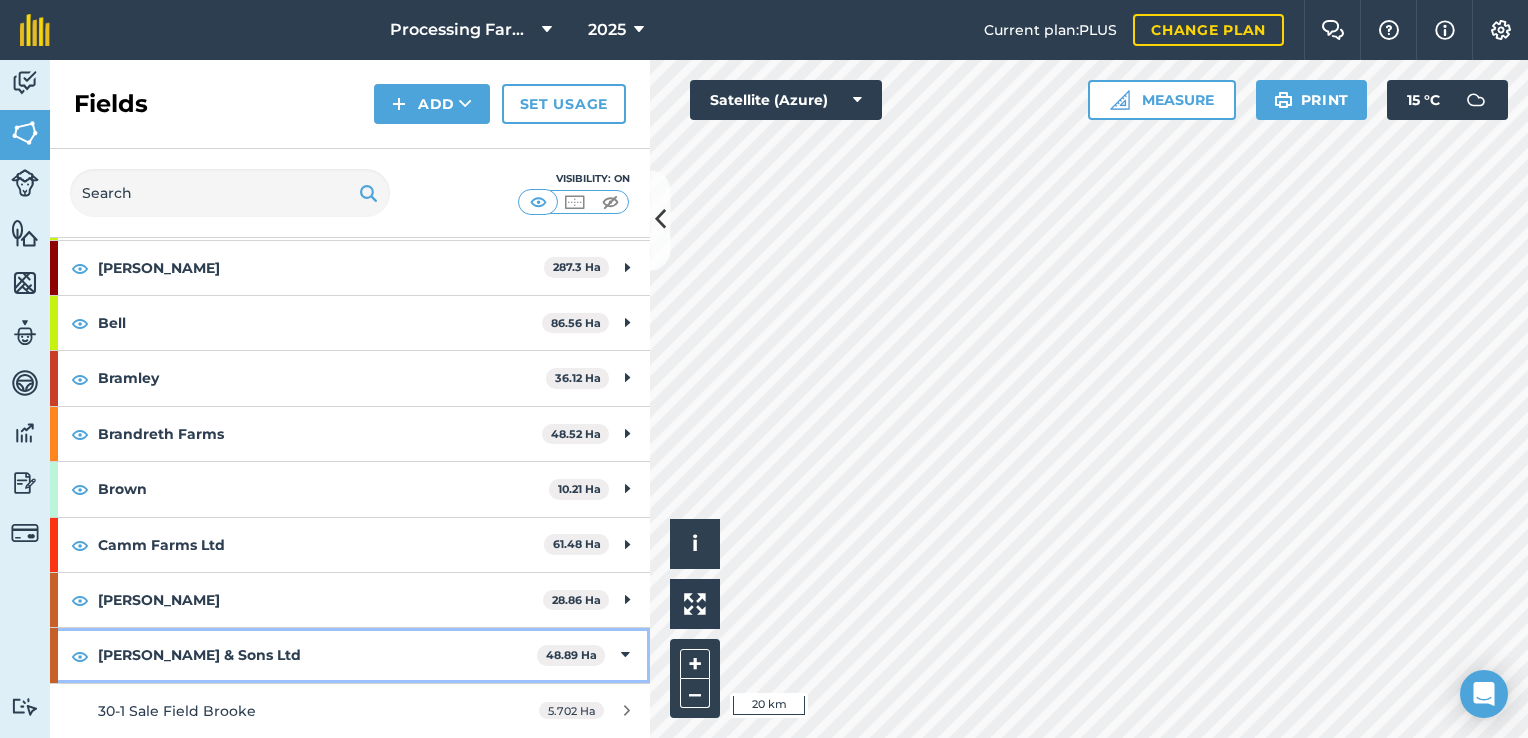 click on "Dixon & Sons Ltd" at bounding box center (317, 655) 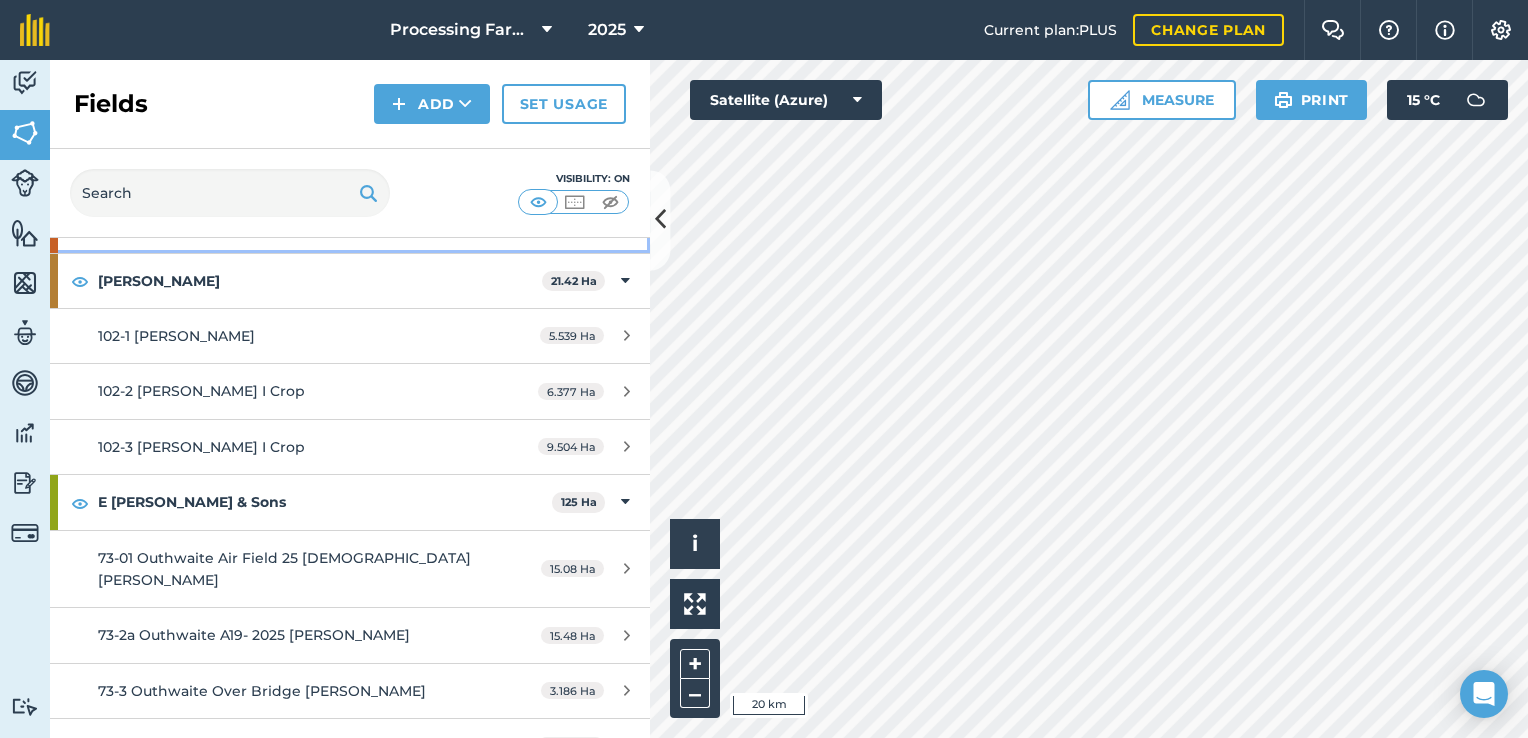 scroll, scrollTop: 632, scrollLeft: 0, axis: vertical 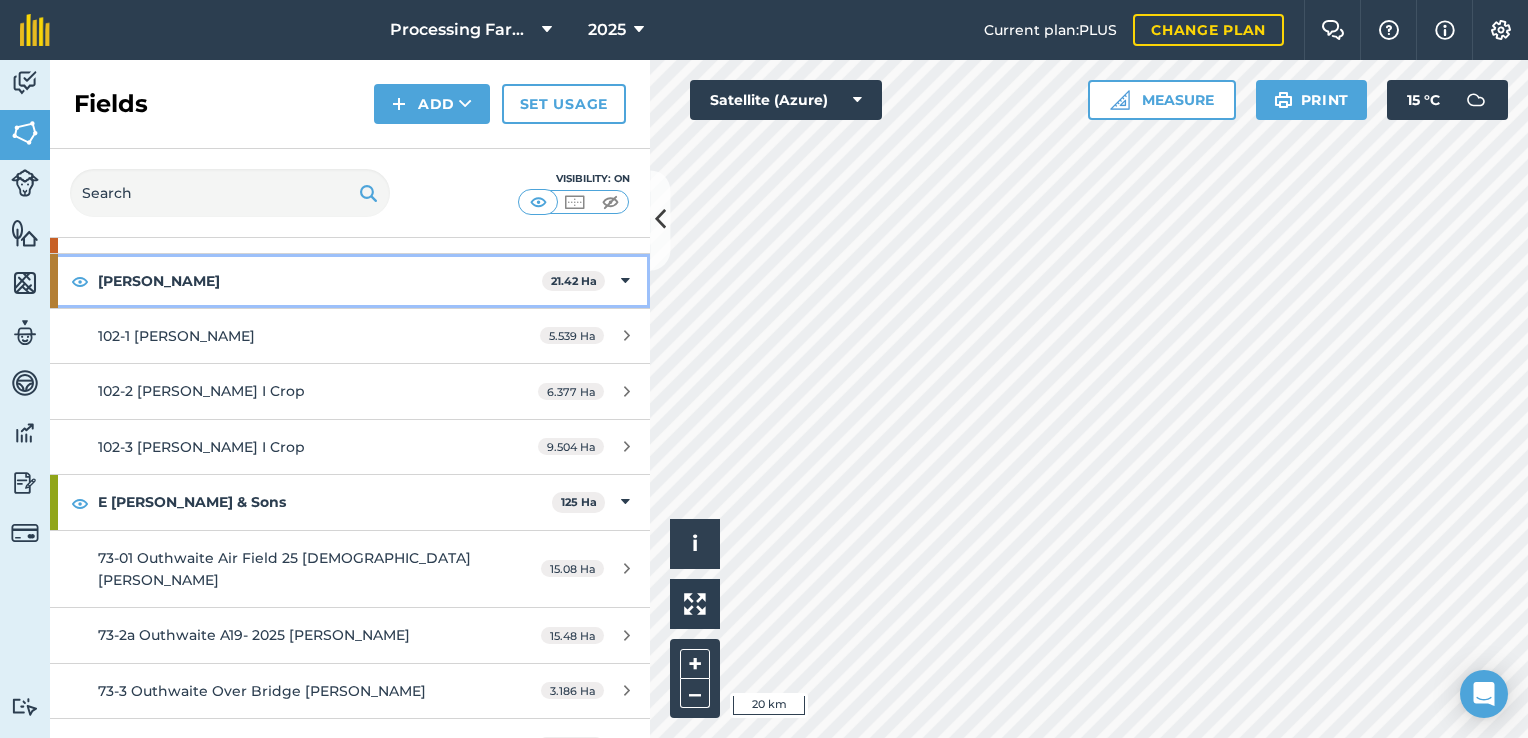 click on "Donaldson" at bounding box center (320, 281) 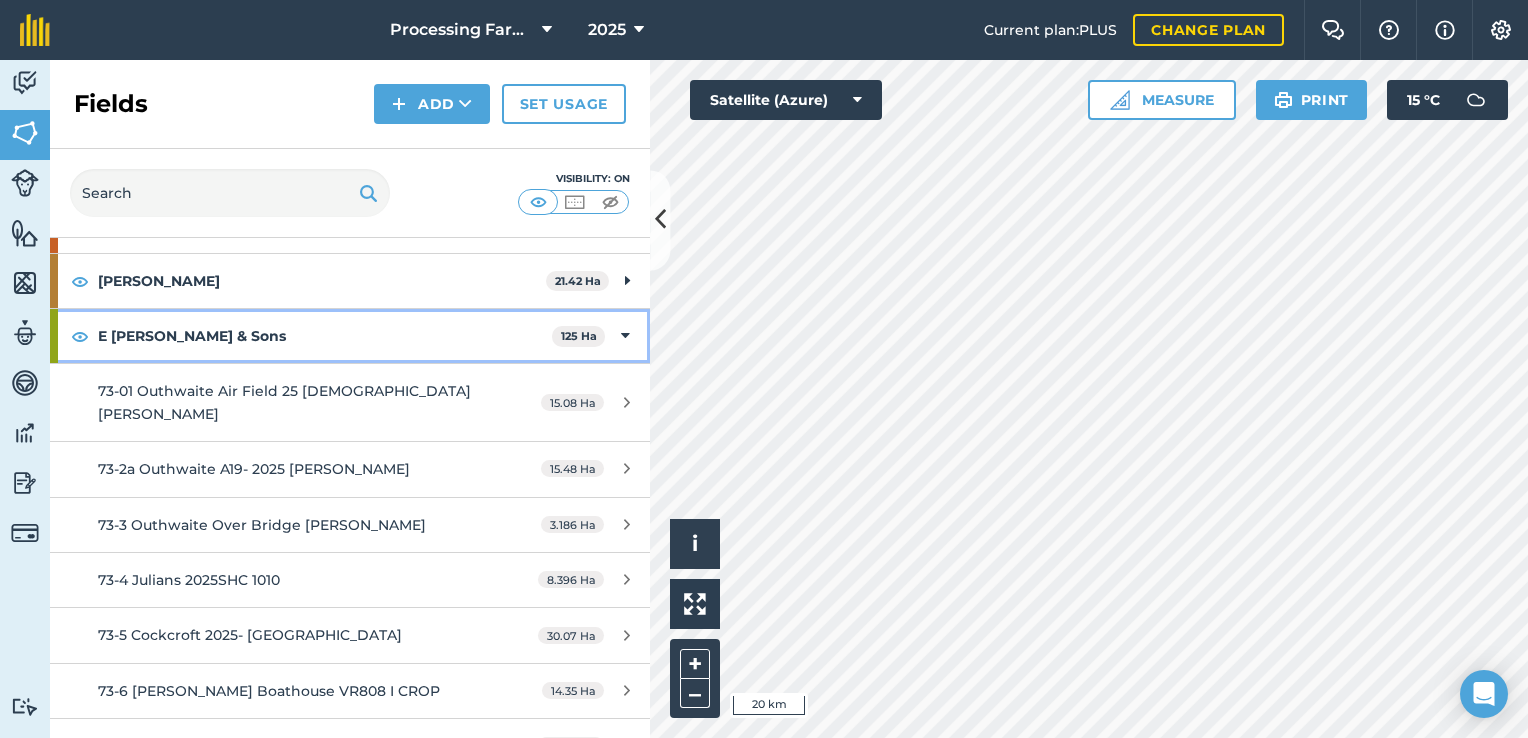 click on "E Walker & Sons" at bounding box center [325, 336] 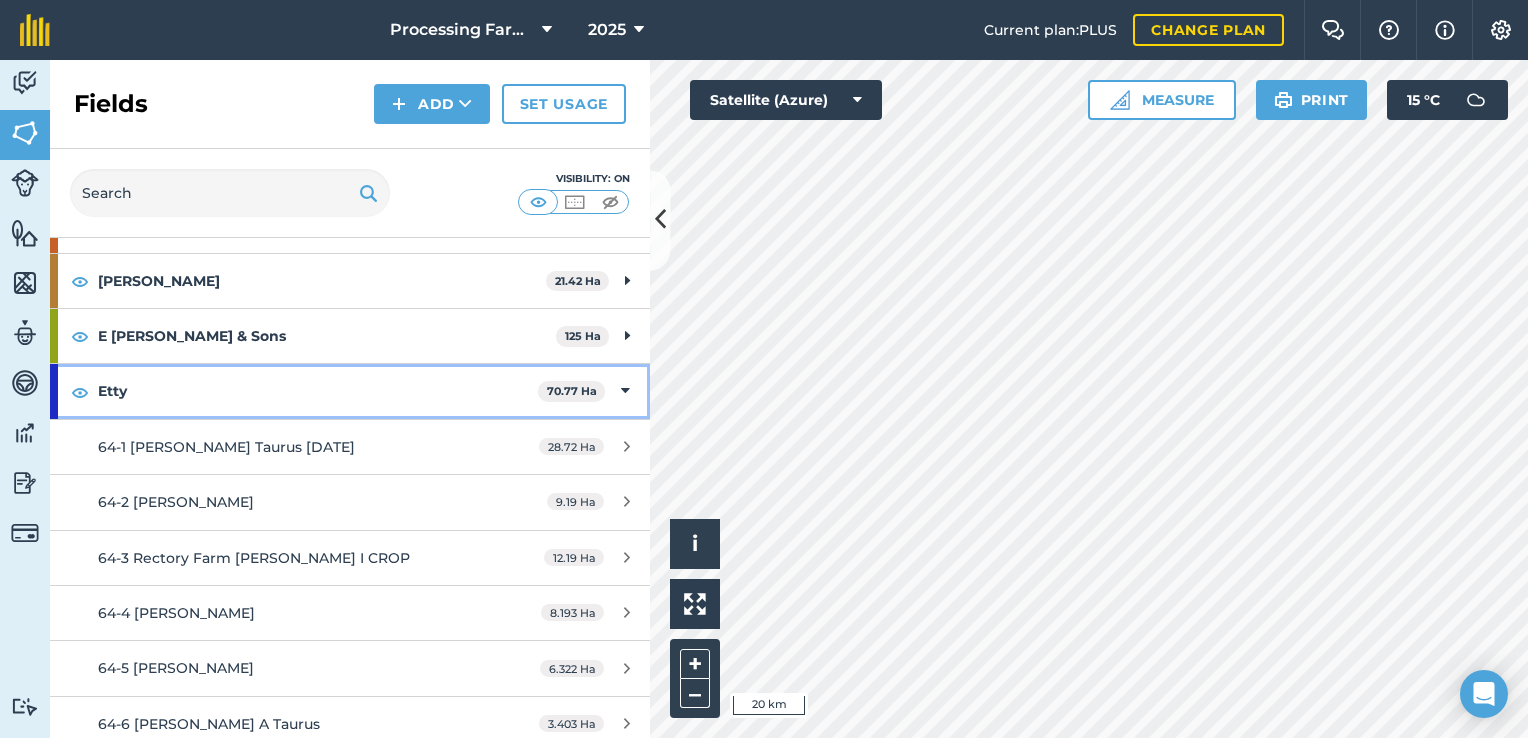 click on "Etty" at bounding box center [318, 391] 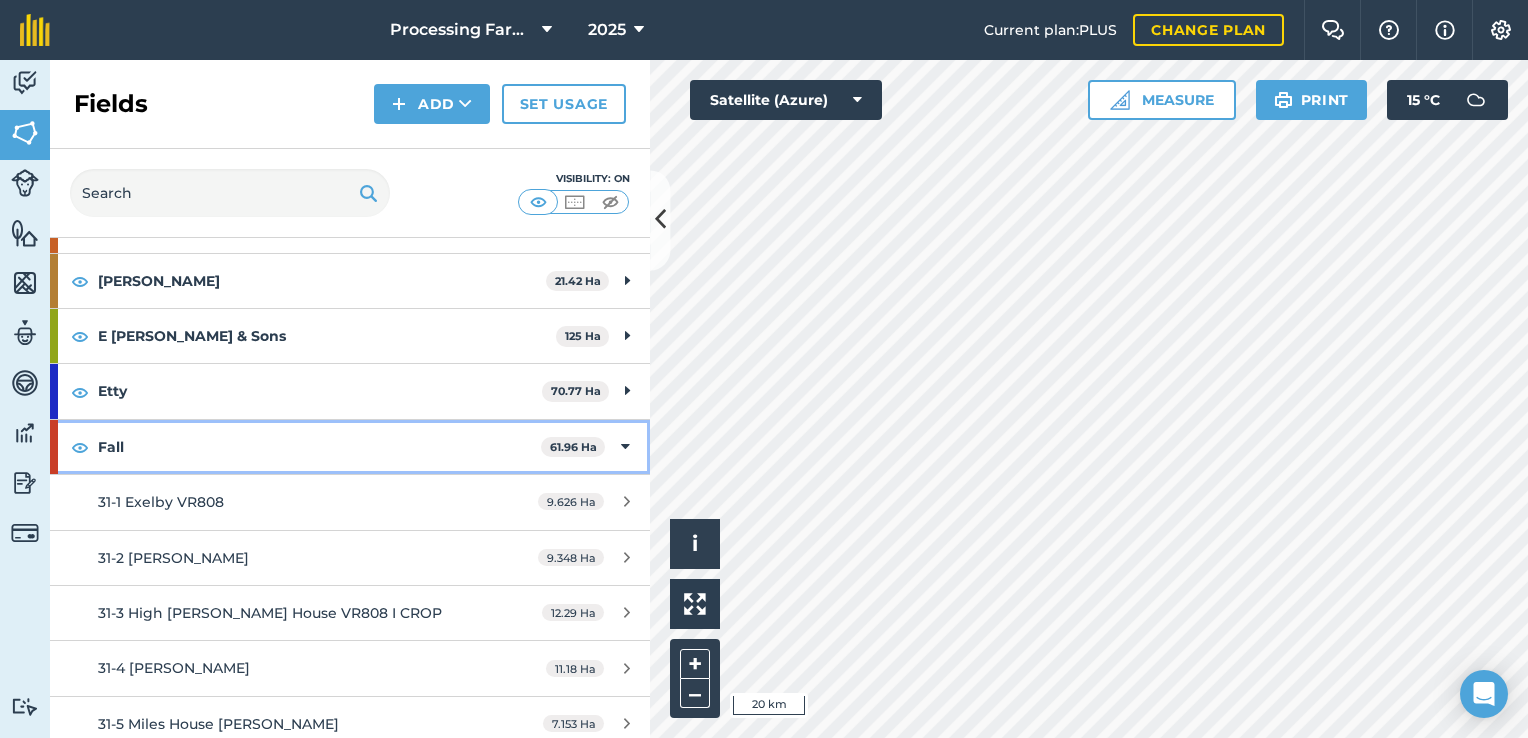 click on "Fall" at bounding box center [319, 447] 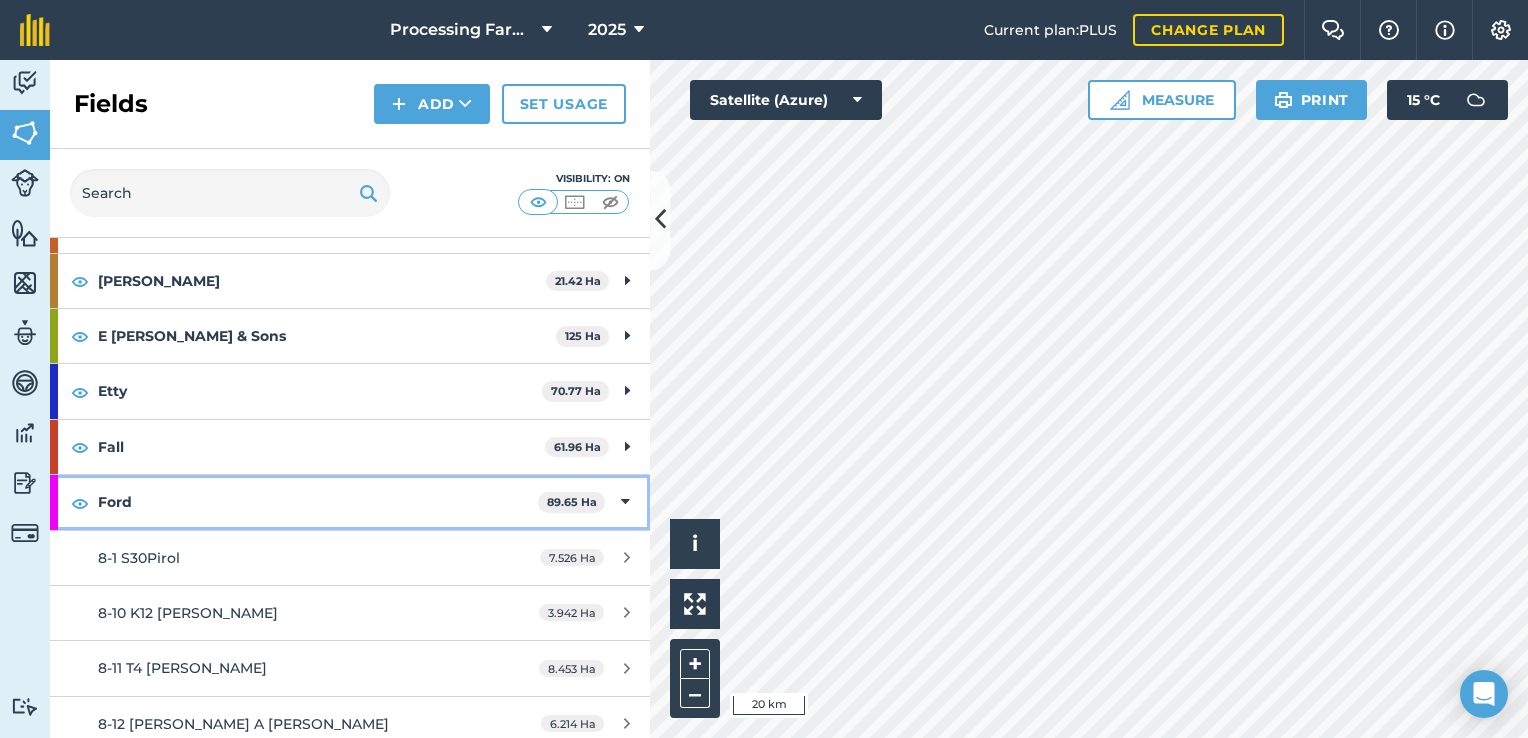click on "Ford" at bounding box center (318, 502) 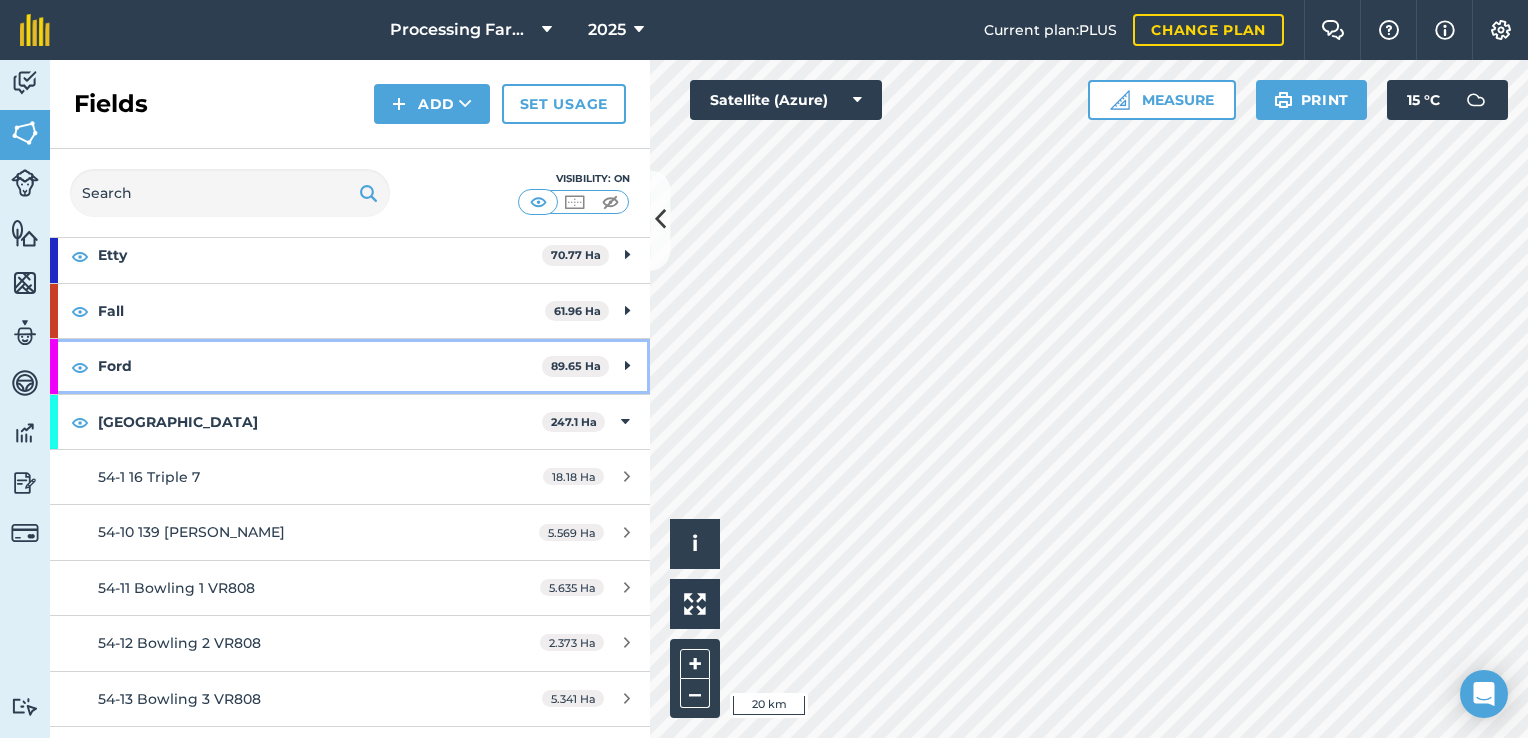 scroll, scrollTop: 771, scrollLeft: 0, axis: vertical 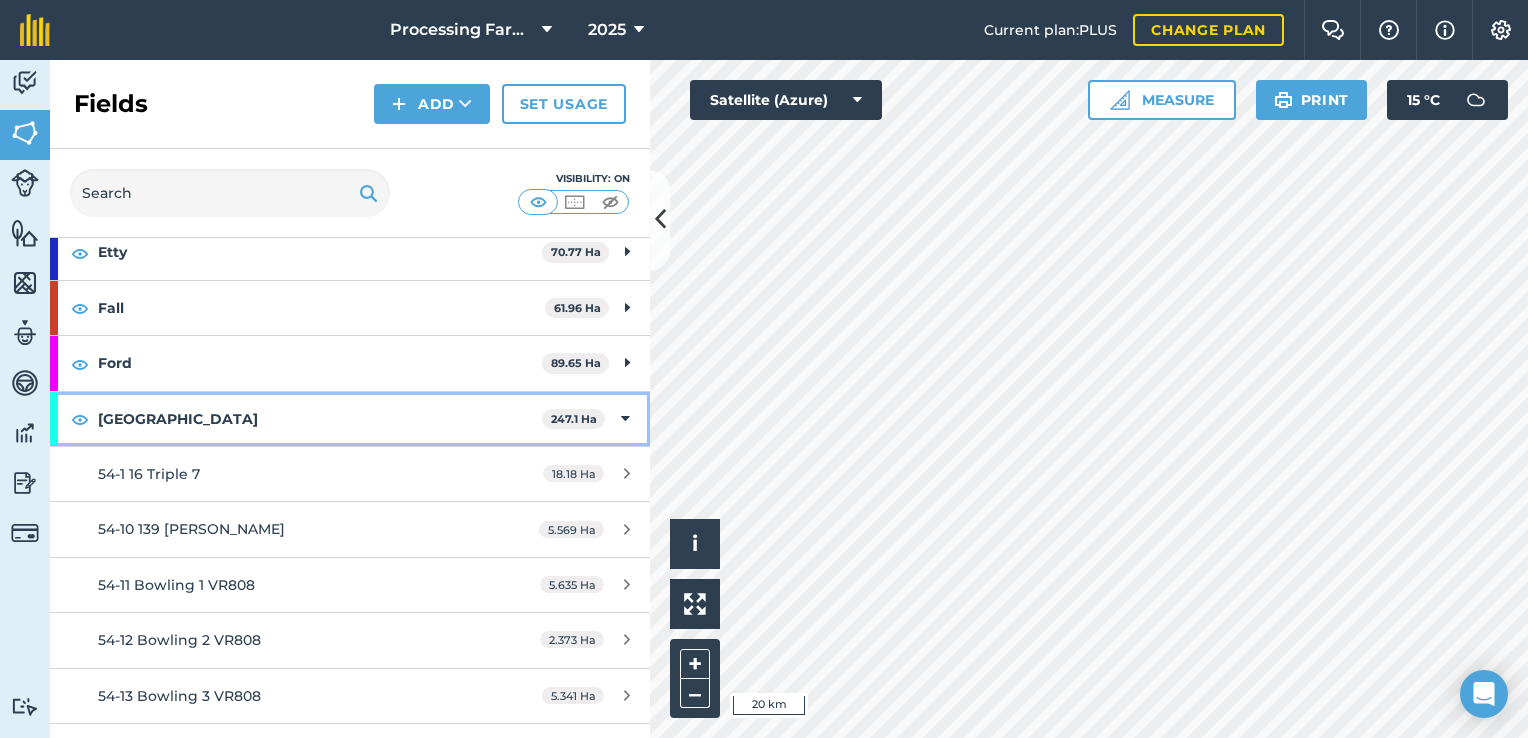 click on "Fridlington" at bounding box center (320, 419) 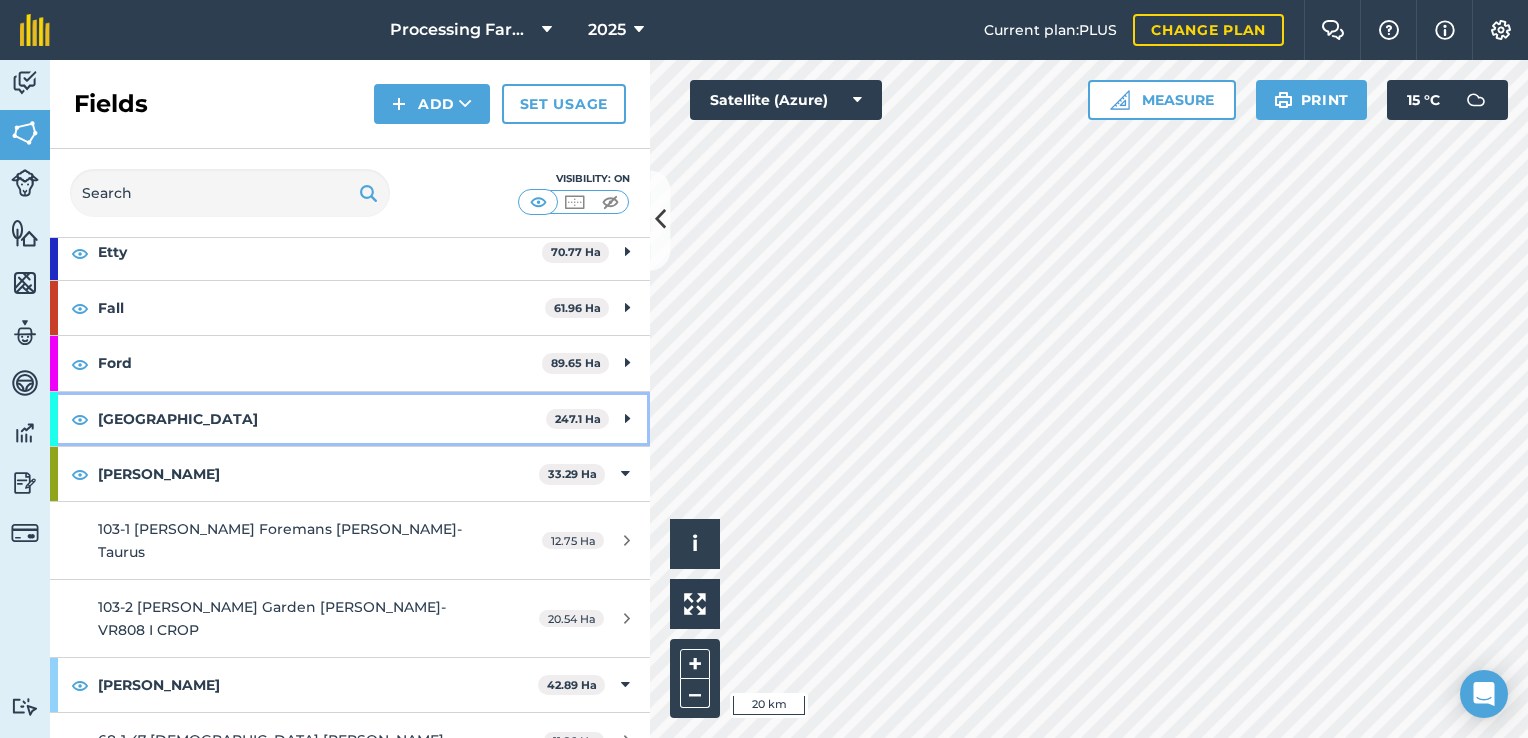 click on "Fridlington" at bounding box center (322, 419) 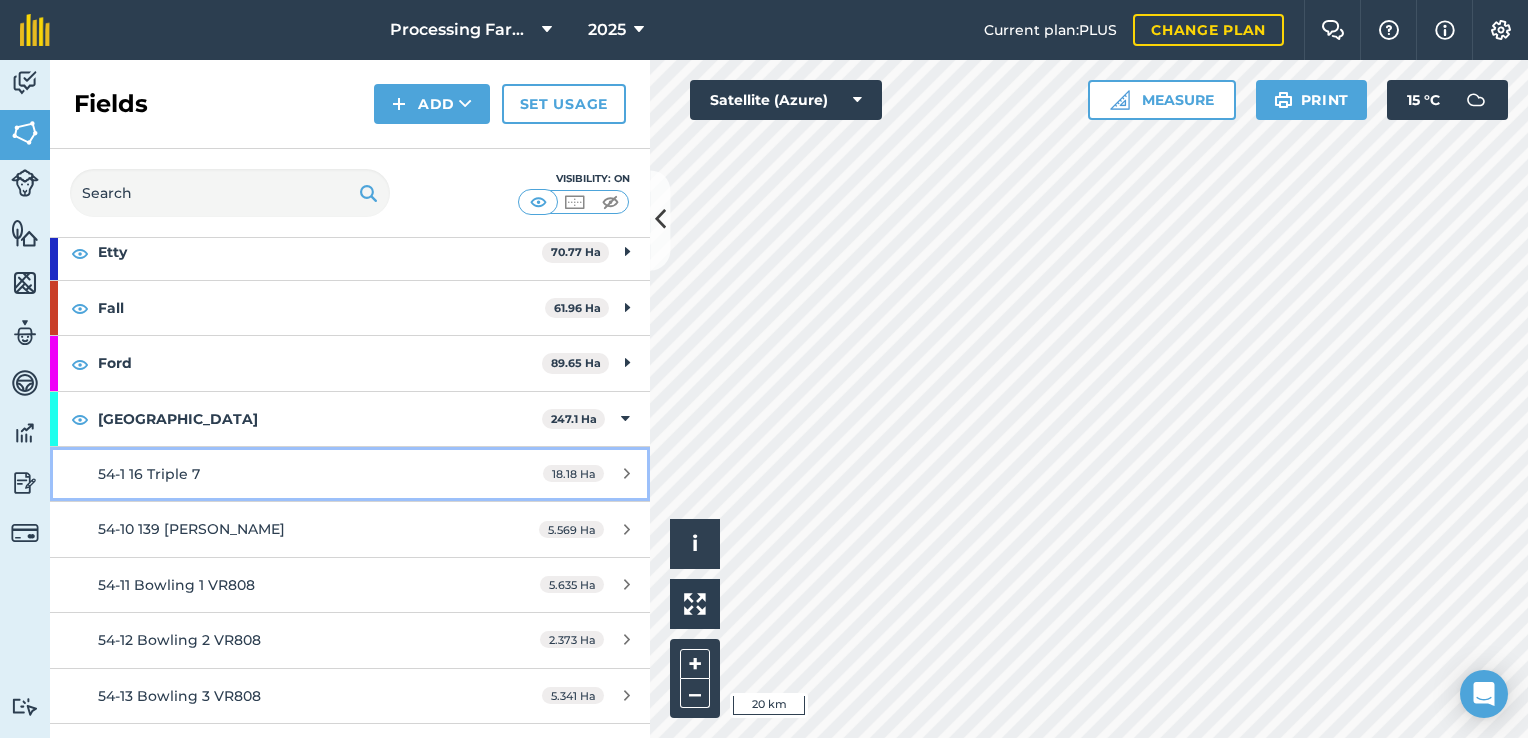 click on "54-1 16 Triple 7" at bounding box center (149, 474) 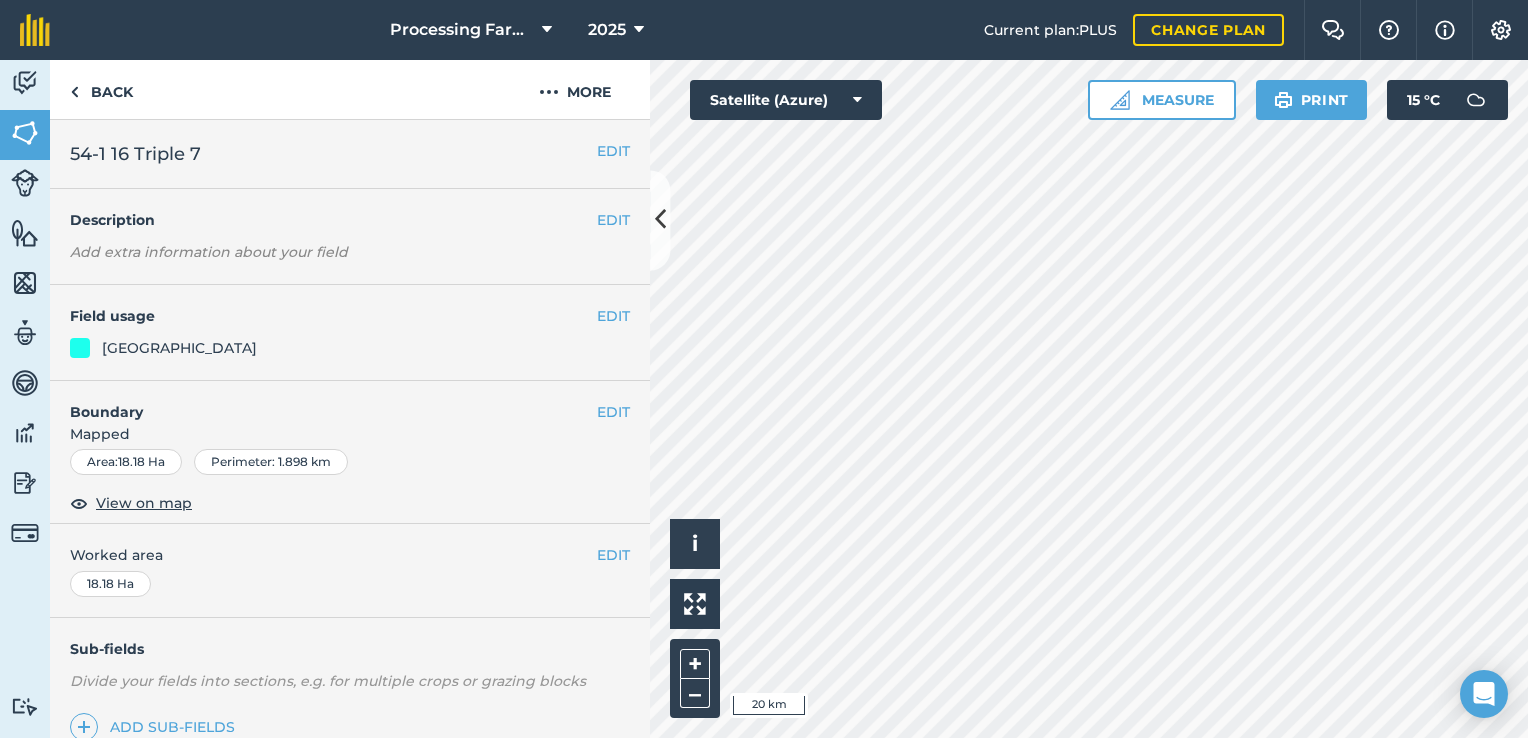 click on "Fridlington" at bounding box center (179, 348) 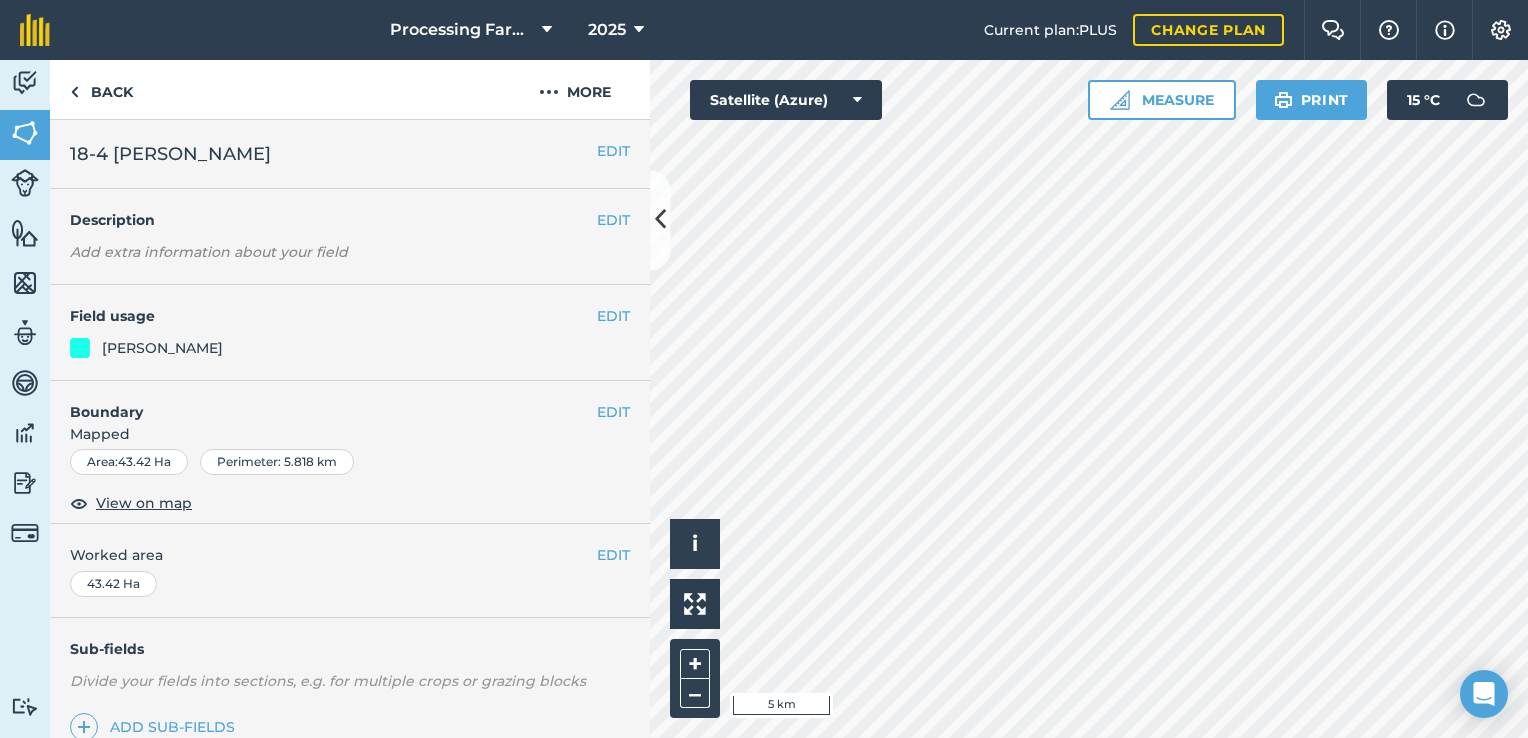 click on "Processing Farms 2025 Current plan :  PLUS   Change plan Farm Chat Help Info Settings Processing Farms  -  2025 Reproduced with the permission of  Microsoft Printed on  21/07/2025 Field usages No usage set Atkinson Batty (R Wilson)  Beckett Bell  Bramley Brandreth Farms  Brown  Camm Farms Ltd  Clark  Dixon & Sons Ltd Donaldson  E Walker & Sons  Etty  F Atkinson  Fall  Ford  Fridlington  Godfrey  Haigh  Hobson Howie Farming  JH Wilson  Jones  Kendall  Lee Farms Lister Farms  Manners  McCloy  Mowthorpe MT Robinson  Picks  Poskitt POTATOES Proudley  Robson  Rooke  RSC Farms  RSC Richardsons  Ruane & Sons  Sadler Stephenson  Stockdale  Stringer Stringer  Thompson  Tweddle  Westgarth  Williams  Activity Fields Livestock Features Maps Team Vehicles Data Reporting Billing Tutorials Tutorials   Back   More EDIT 18-4 Easterby Brooke EDIT Description Add extra information about your field EDIT Field usage Rooke  EDIT Boundary   Mapped Area :  43.42   Ha Perimeter :   5.818   km   View on map EDIT 43.42" at bounding box center [764, 369] 